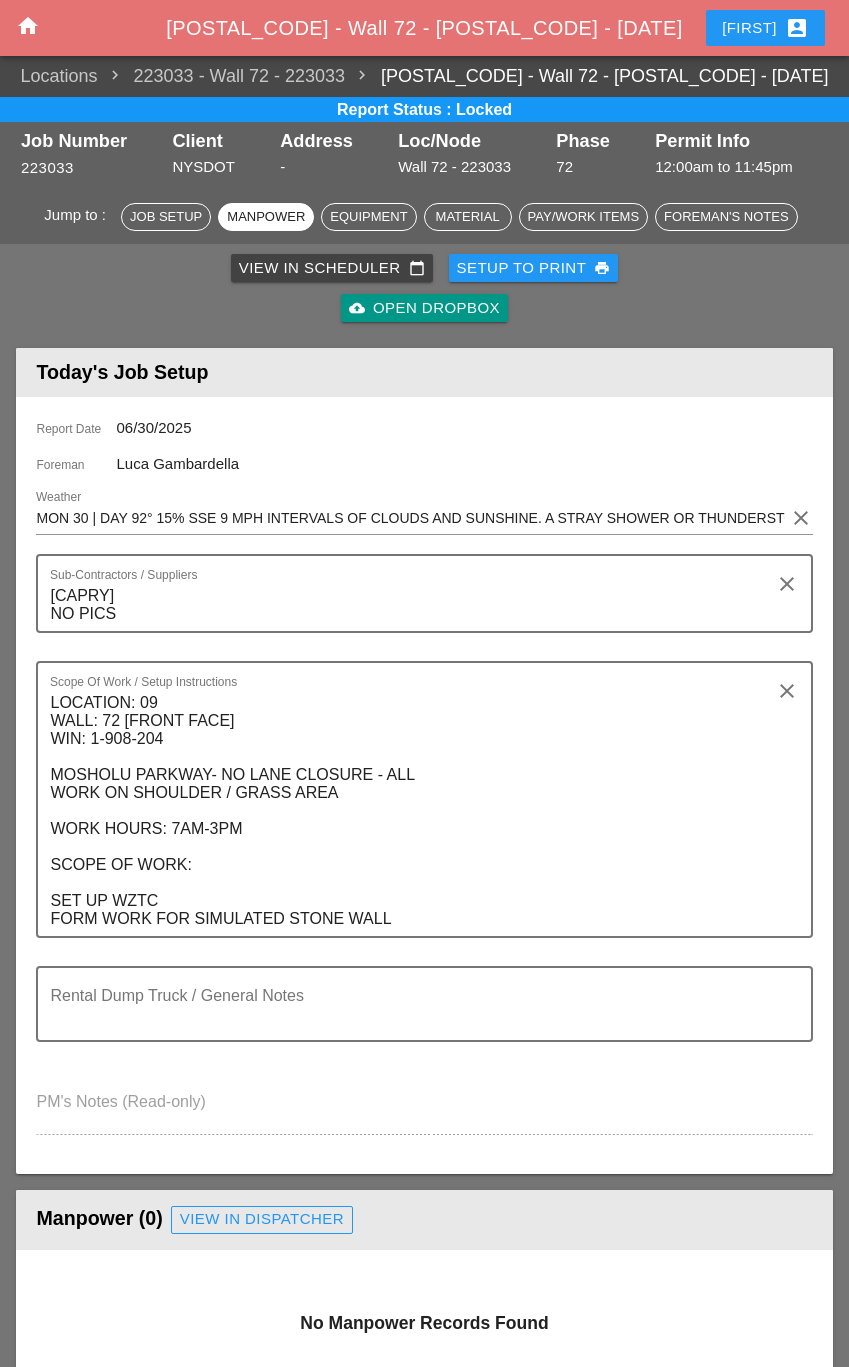 scroll, scrollTop: 1300, scrollLeft: 0, axis: vertical 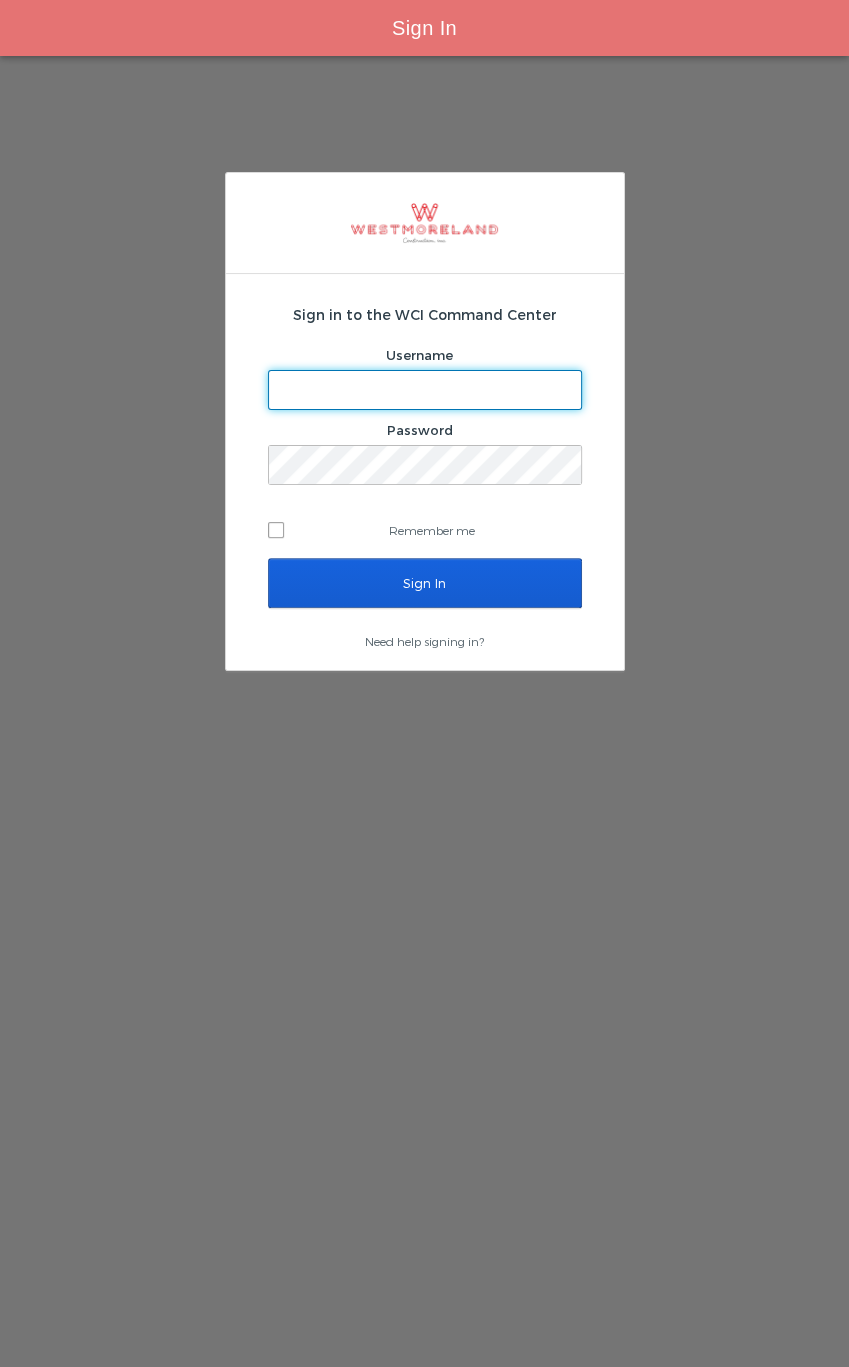 type on "[EMAIL]" 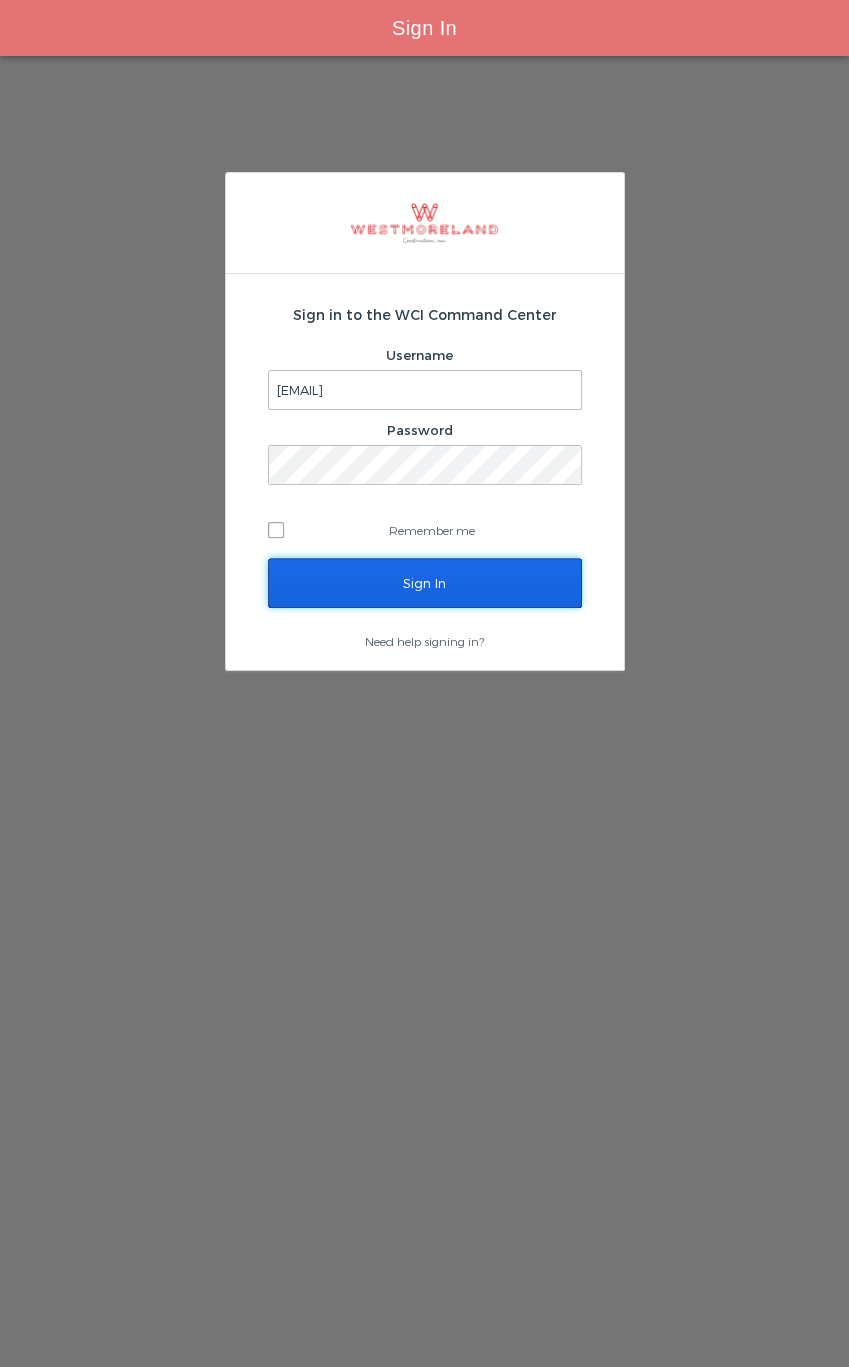 click on "Sign In" at bounding box center (425, 583) 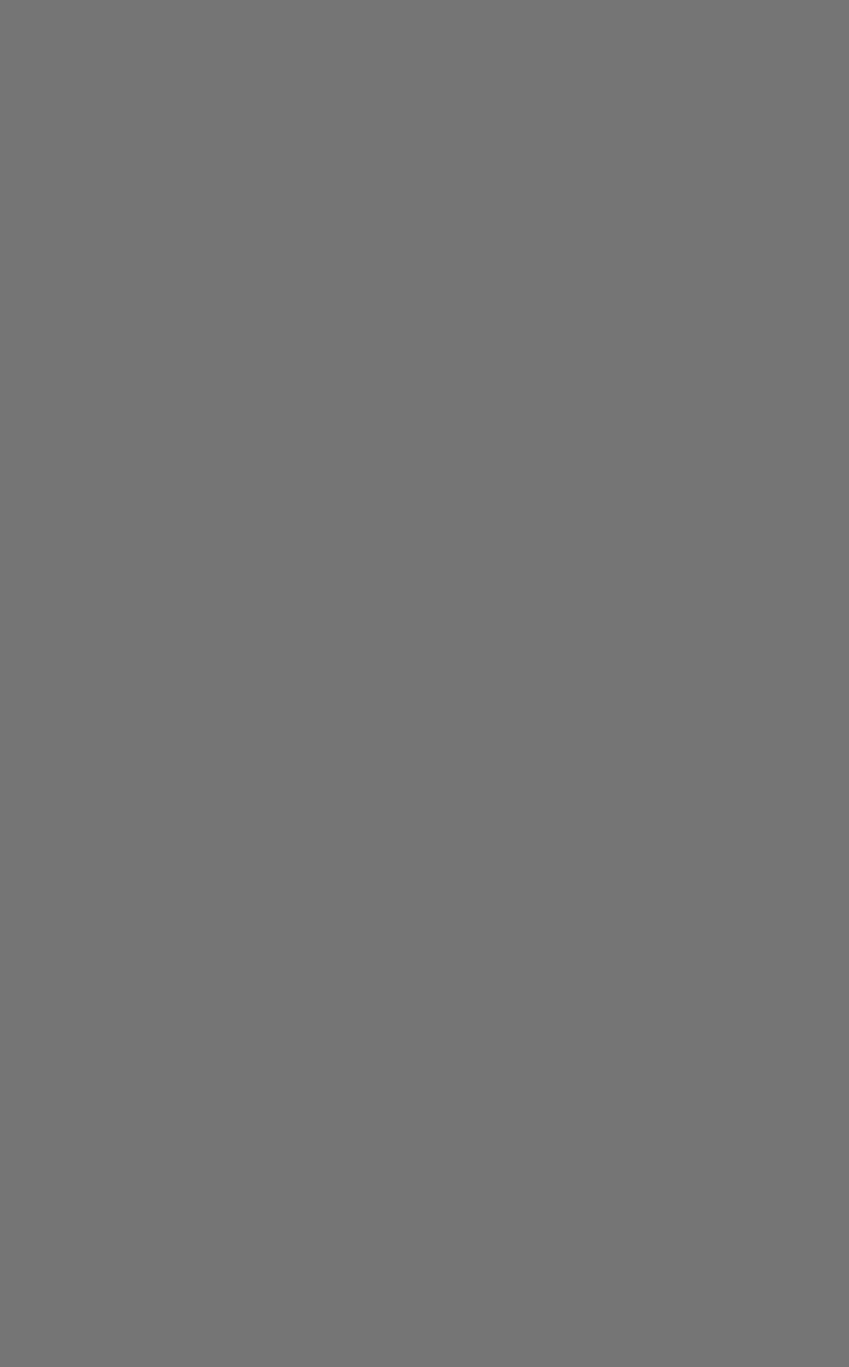 scroll, scrollTop: 0, scrollLeft: 0, axis: both 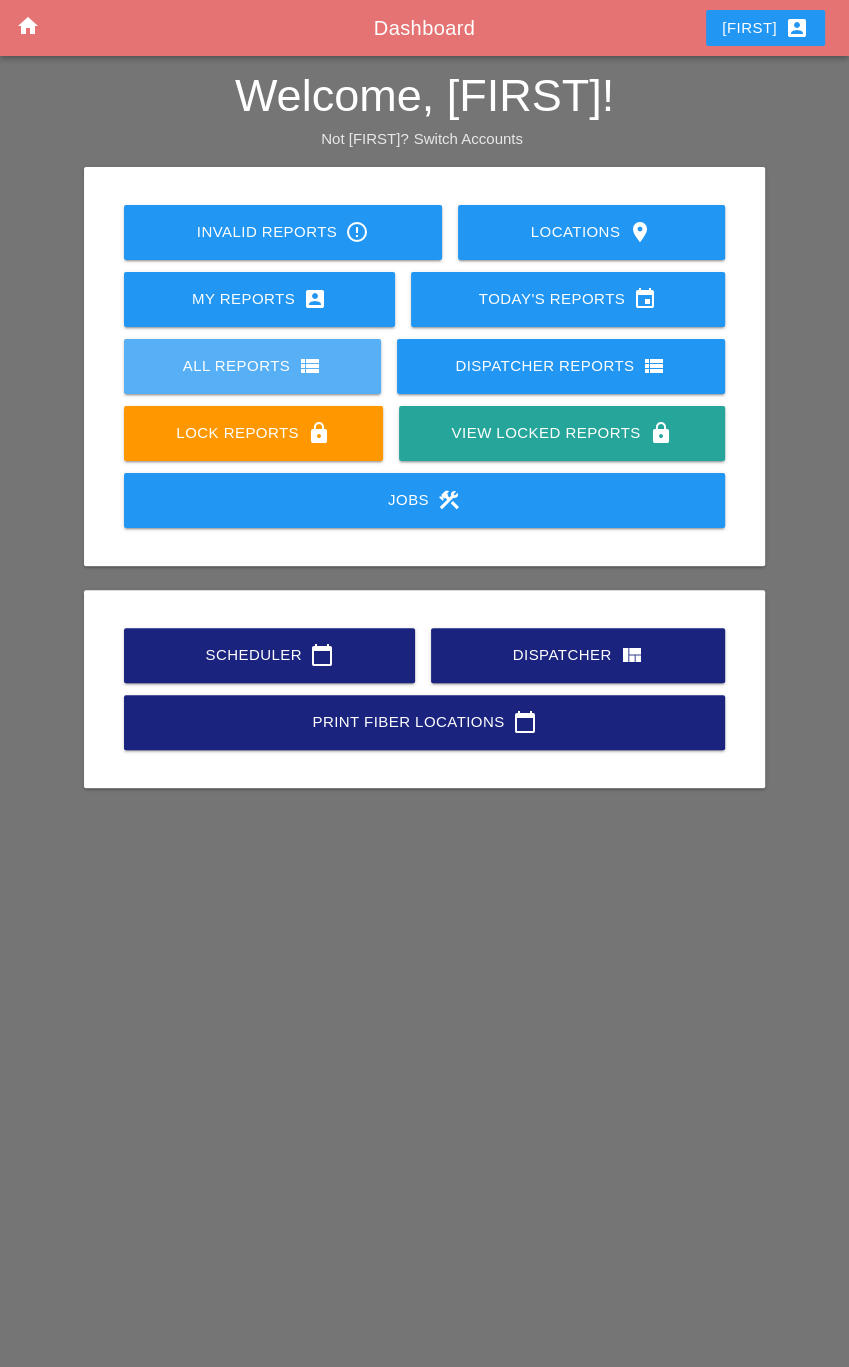 click on "All Reports view_list" at bounding box center [252, 366] 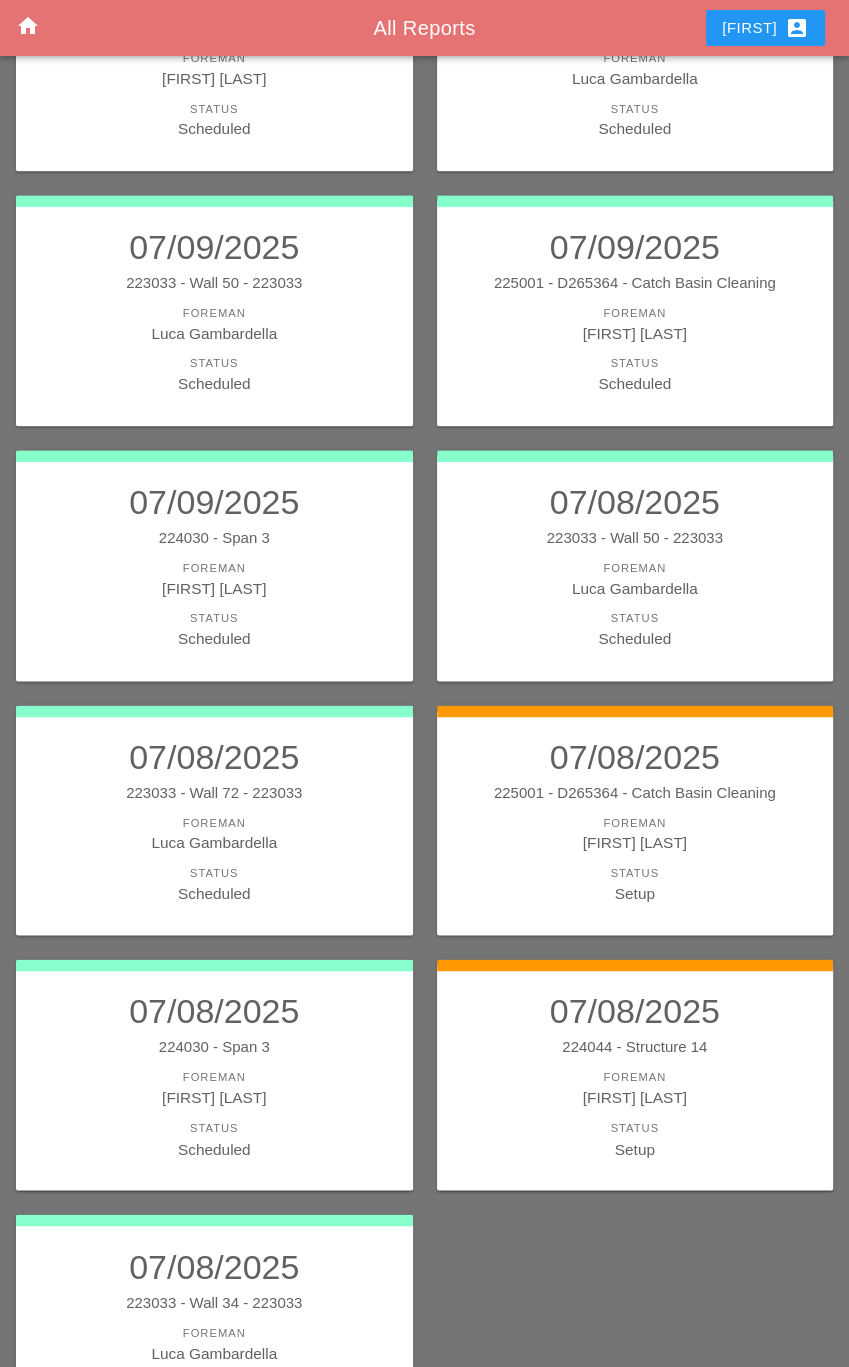 scroll, scrollTop: 1000, scrollLeft: 0, axis: vertical 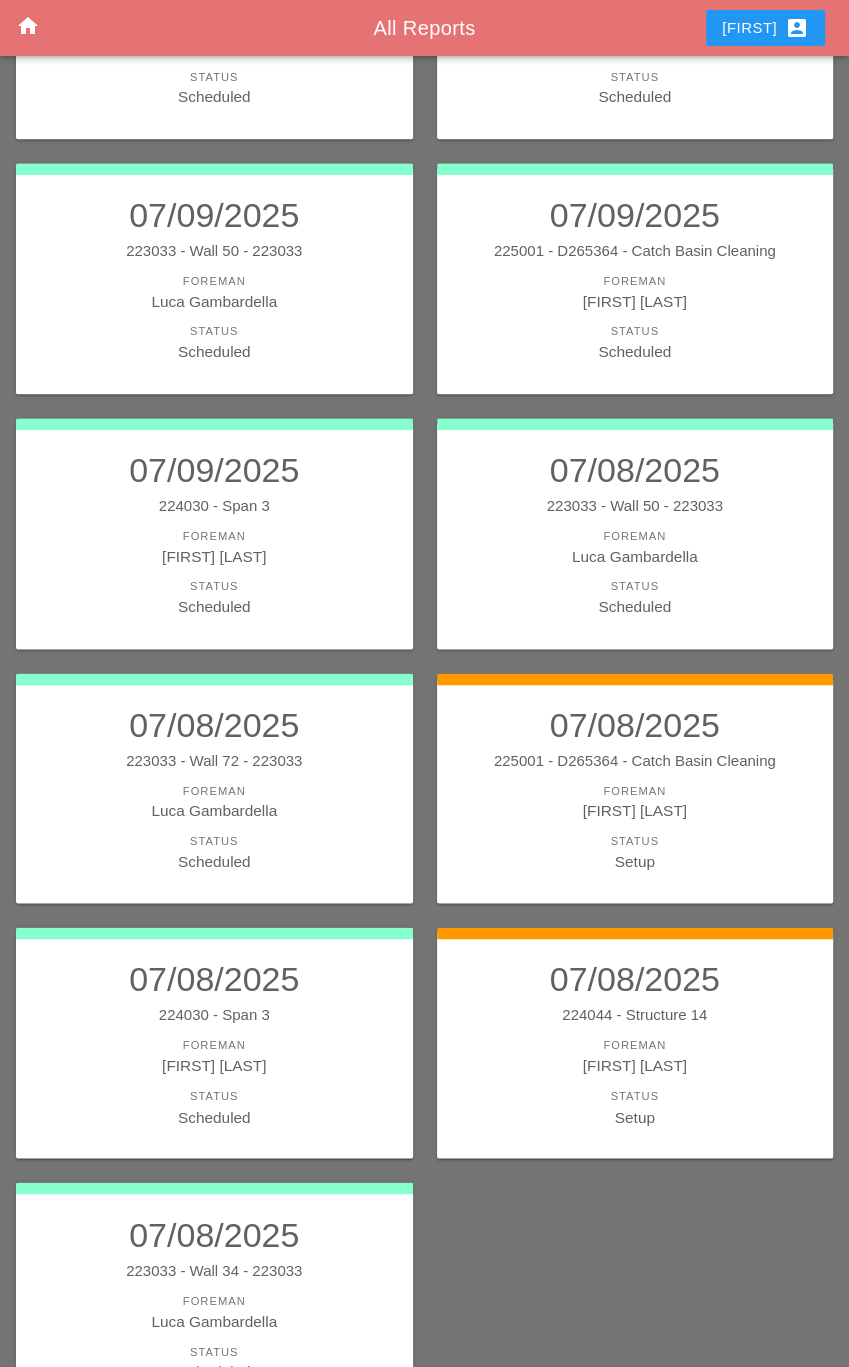 click on "223033 - Wall 34 - 223033" at bounding box center (214, 1270) 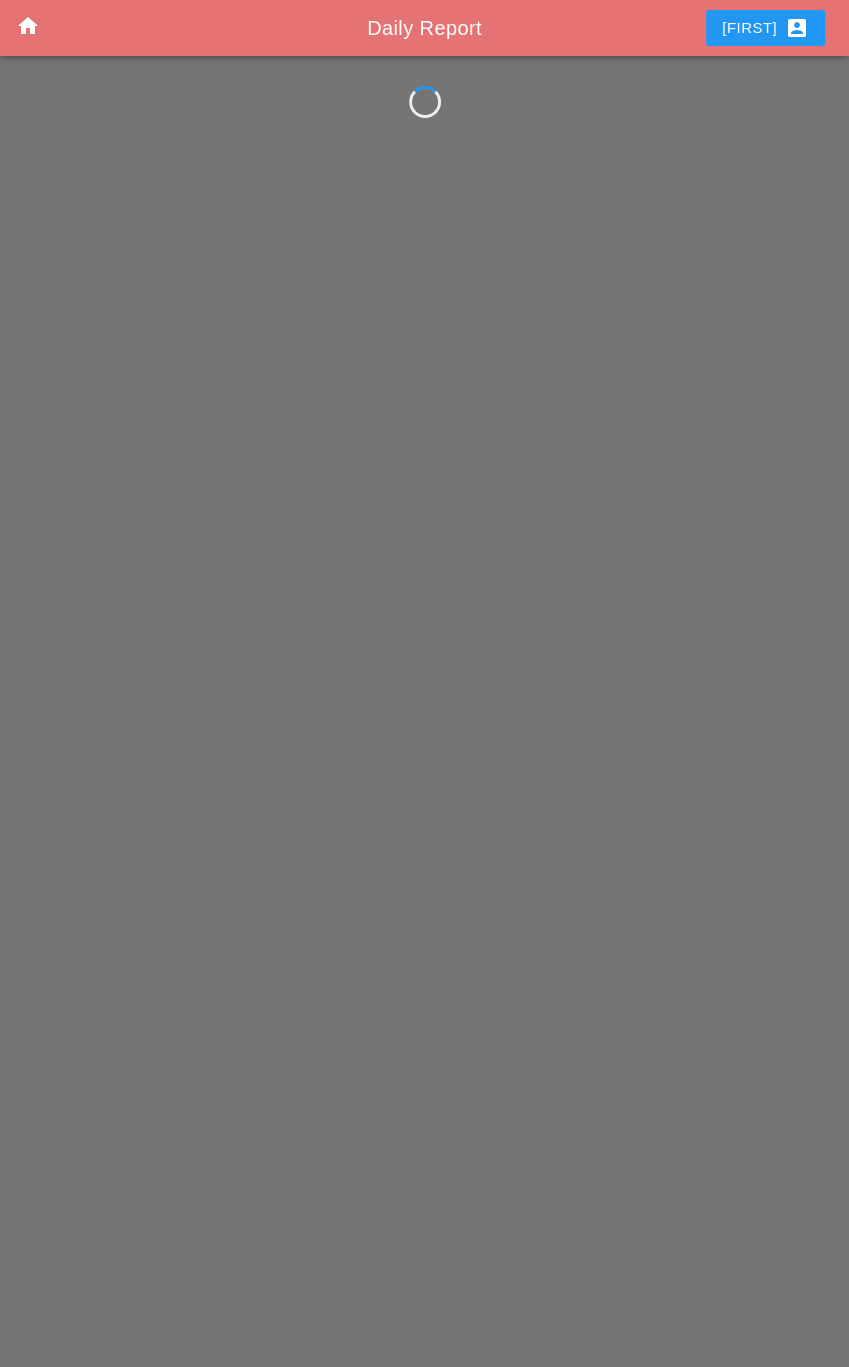 scroll, scrollTop: 0, scrollLeft: 0, axis: both 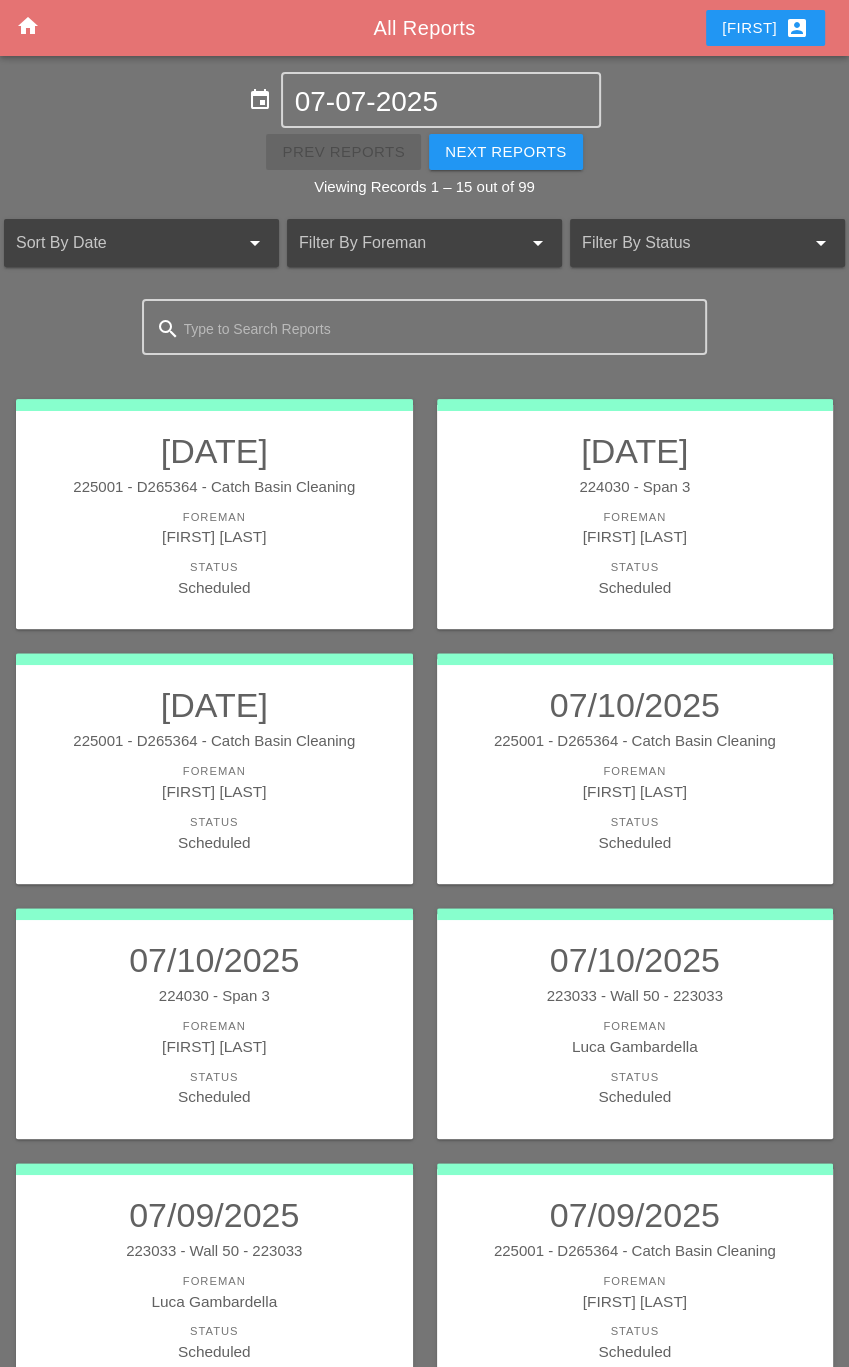 click on "event [DATE] Prev Reports Next Reports Viewing Records 1 – 15 out of 99 Sort By Date arrow_drop_down Filter By Foreman arrow_drop_down Filter By Status arrow_drop_down search [DATE] 225001 - D265364 - Catch Basin Cleaning Foreman [FIRST] [LAST] Status Scheduled [DATE] 224030 - Span 3 Foreman [FIRST] [LAST] Status Scheduled [DATE] 225001 - D265364 - Catch Basin Cleaning Foreman [FIRST] [LAST] Status Scheduled [DATE] 225001 - D265364 - Catch Basin Cleaning Foreman [FIRST] [LAST] Status Scheduled [DATE] 224030 - Span 3 Foreman [FIRST] [LAST] Status Scheduled [DATE] 223033 - Wall 50 - 223033 Foreman [FIRST] [LAST] Status Scheduled [DATE] 223033 - Wall 50 - 223033 Foreman [FIRST] [LAST] Status Scheduled [DATE] 225001 - D265364 - Catch Basin Cleaning Foreman [FIRST] [LAST] Status Scheduled [DATE] 224030 - Span 3 Foreman [FIRST] [LAST] Status Scheduled [DATE] 223033 - Wall 50 - 223033 Foreman [FIRST] [LAST] Status Scheduled [DATE] Foreman Status" at bounding box center [424, 1294] 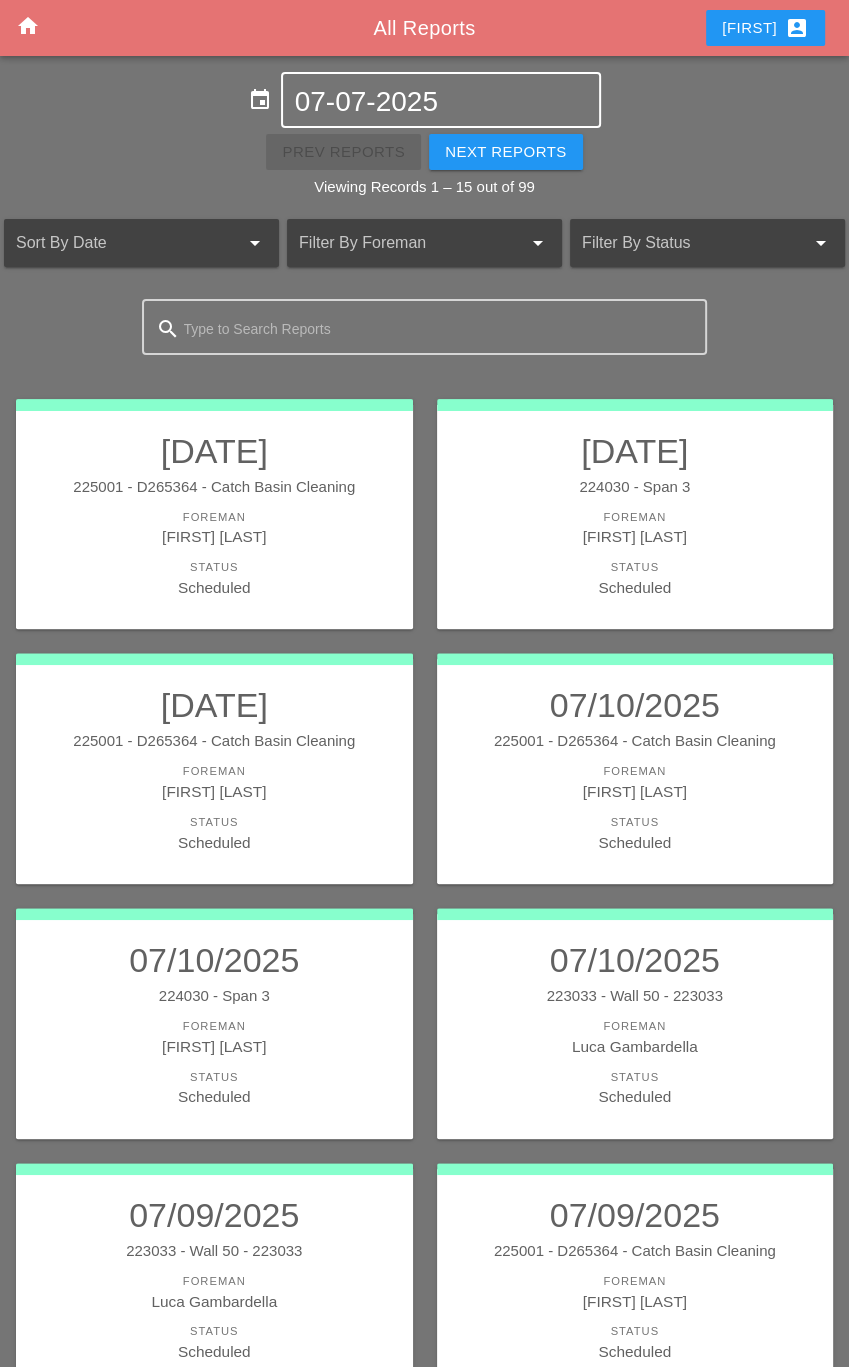 click on "07-07-2025" at bounding box center [441, 102] 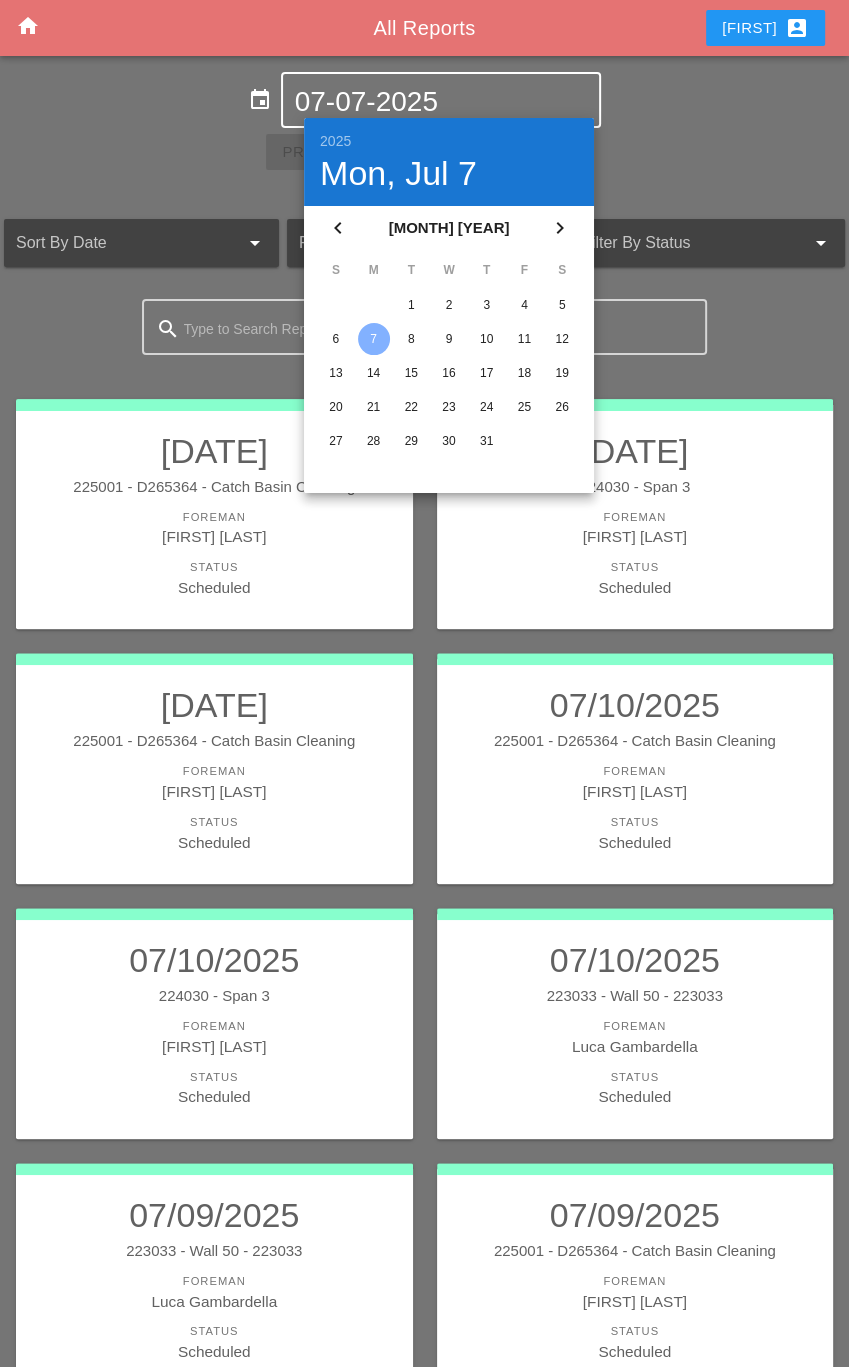 click on "7" at bounding box center (374, 339) 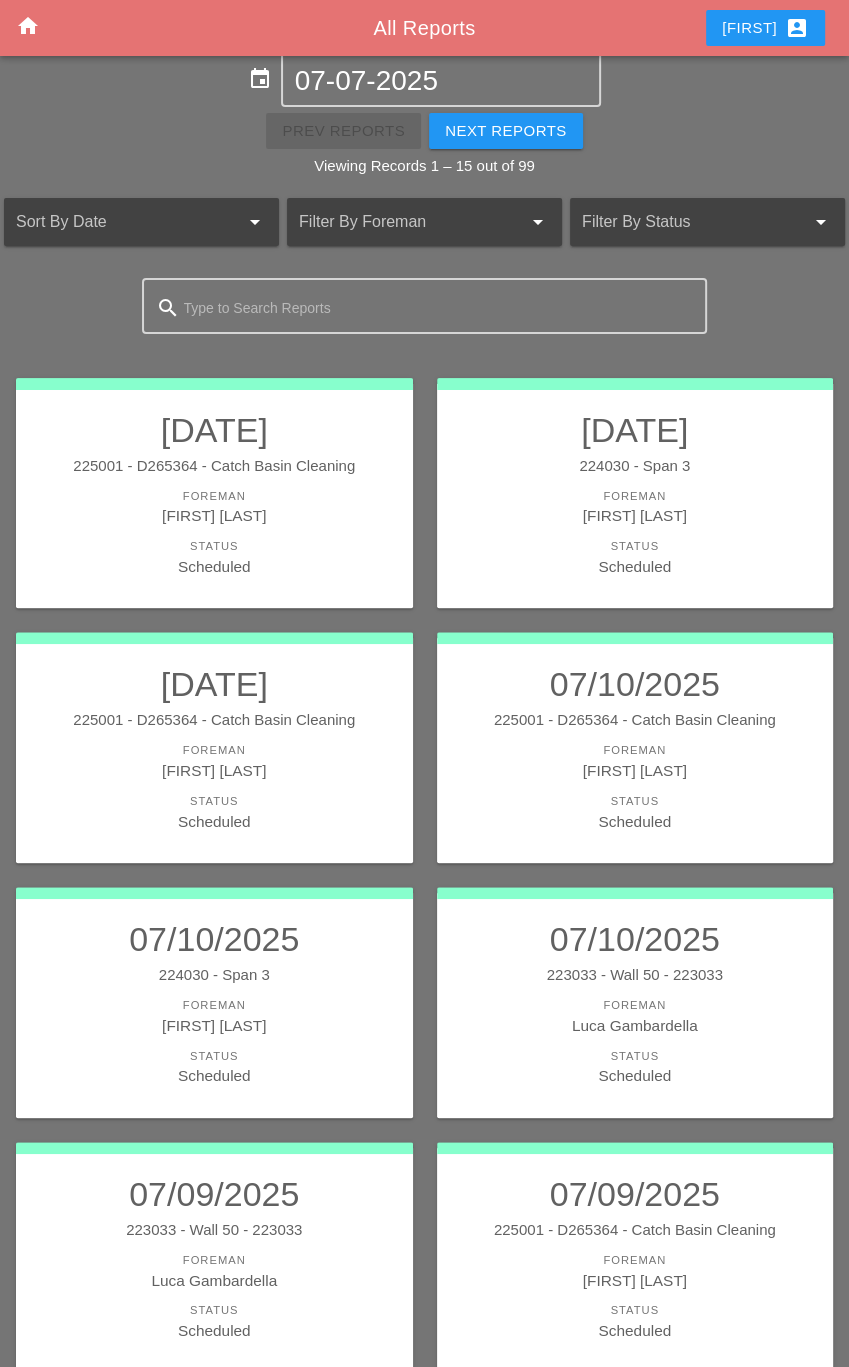 scroll, scrollTop: 0, scrollLeft: 0, axis: both 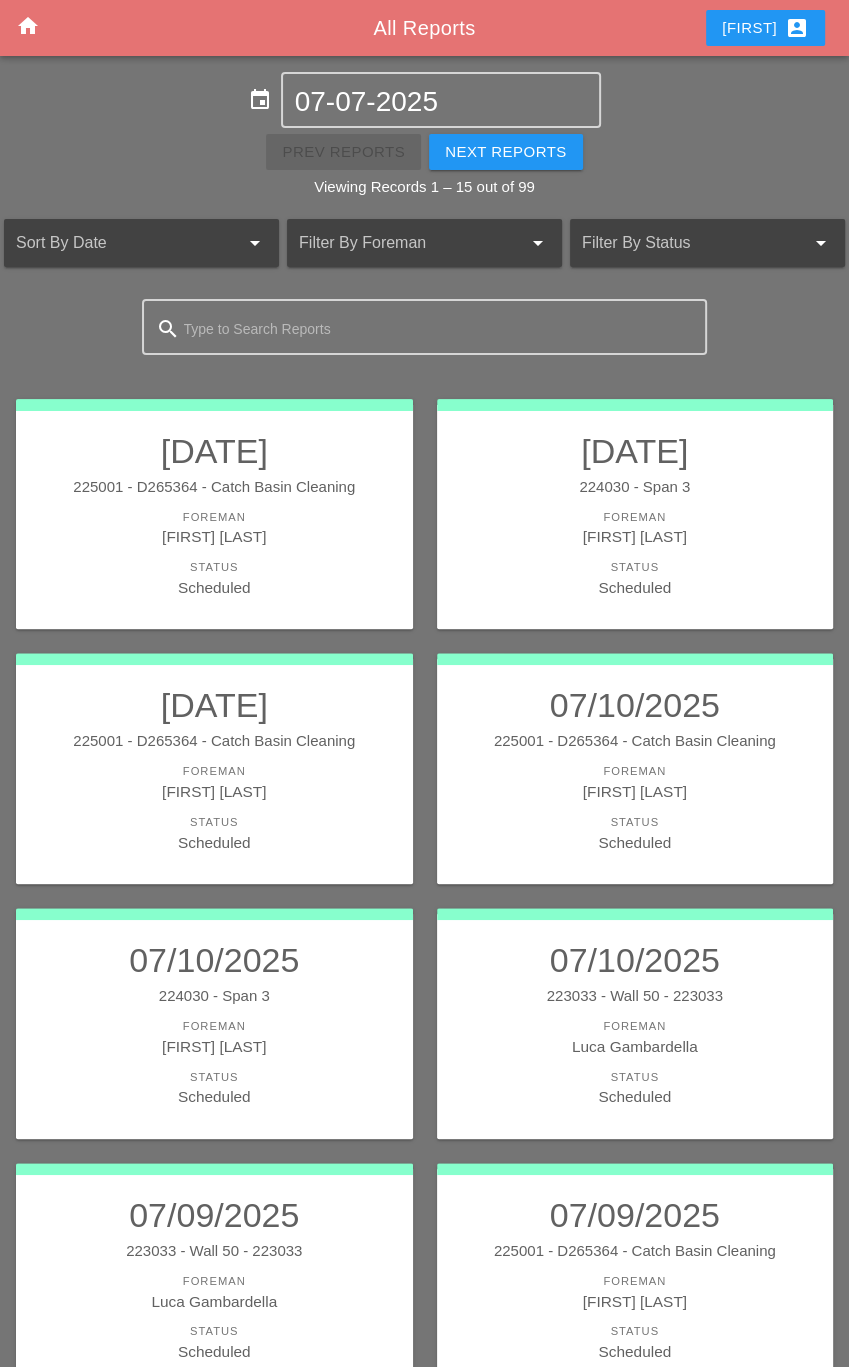 click on "Prev Reports Next Reports Viewing Records 1 – 15 out of 99" at bounding box center (424, 163) 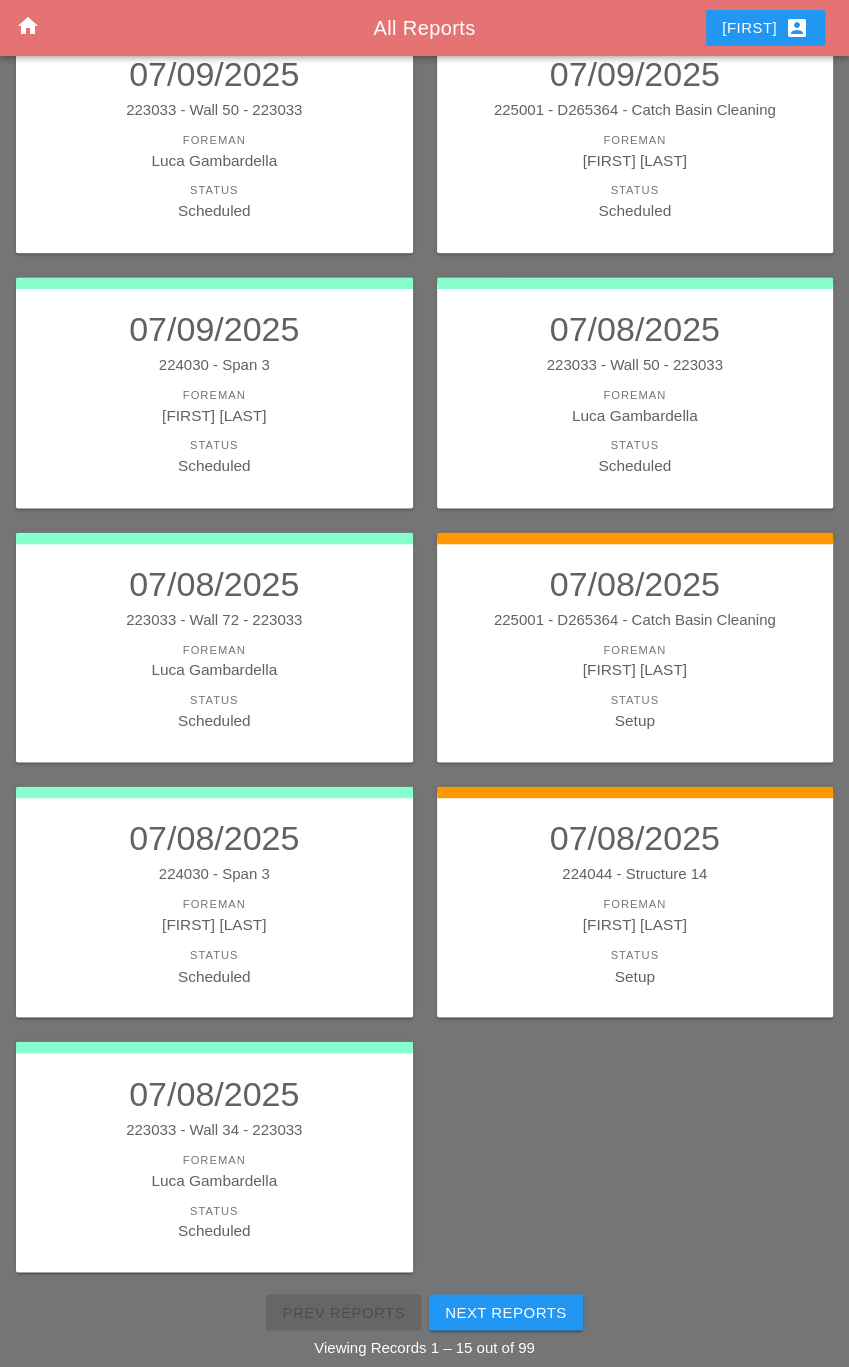 scroll, scrollTop: 1164, scrollLeft: 0, axis: vertical 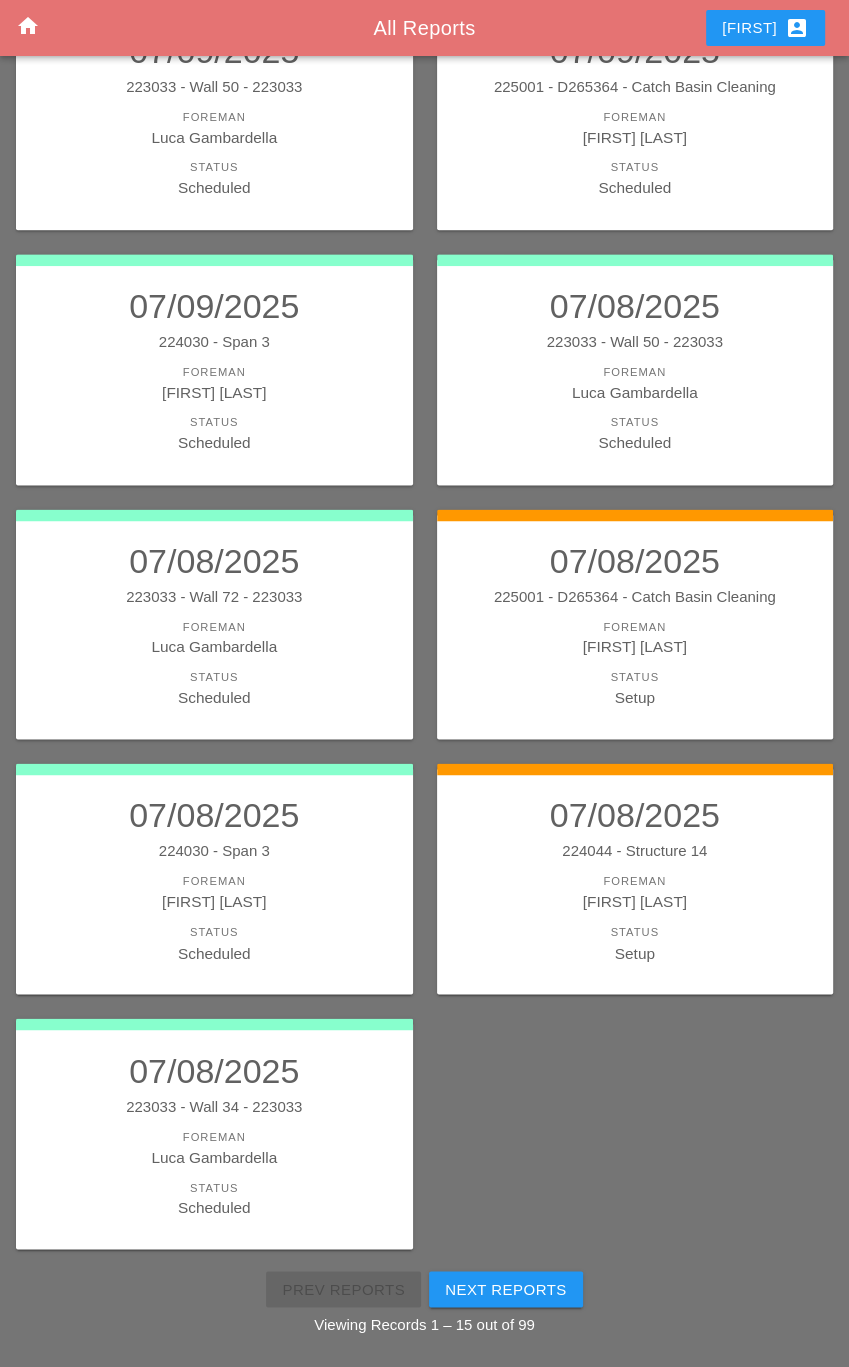 click on "Prev Reports Next Reports Viewing Records 1 – 15 out of 99" at bounding box center (424, 1300) 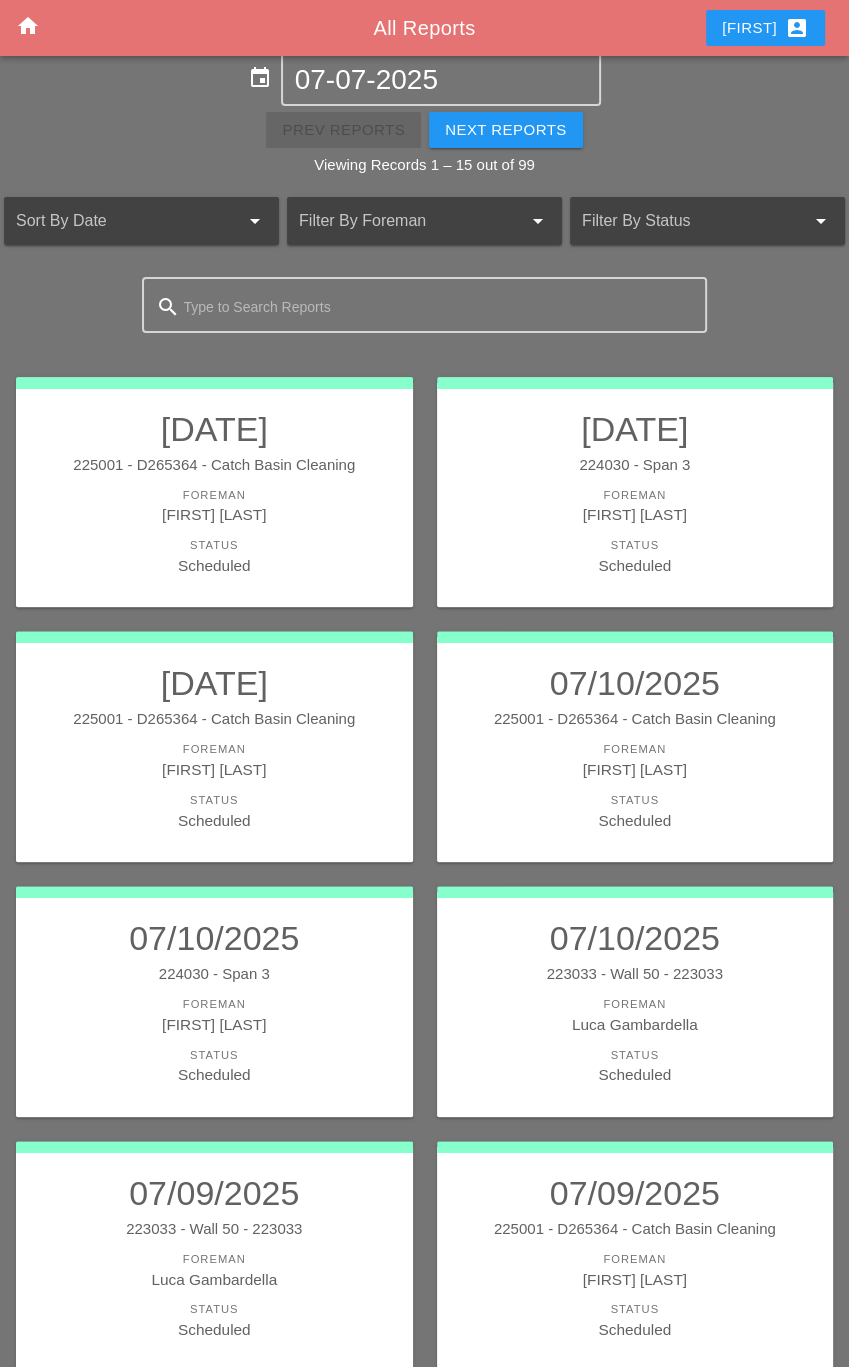 scroll, scrollTop: 0, scrollLeft: 0, axis: both 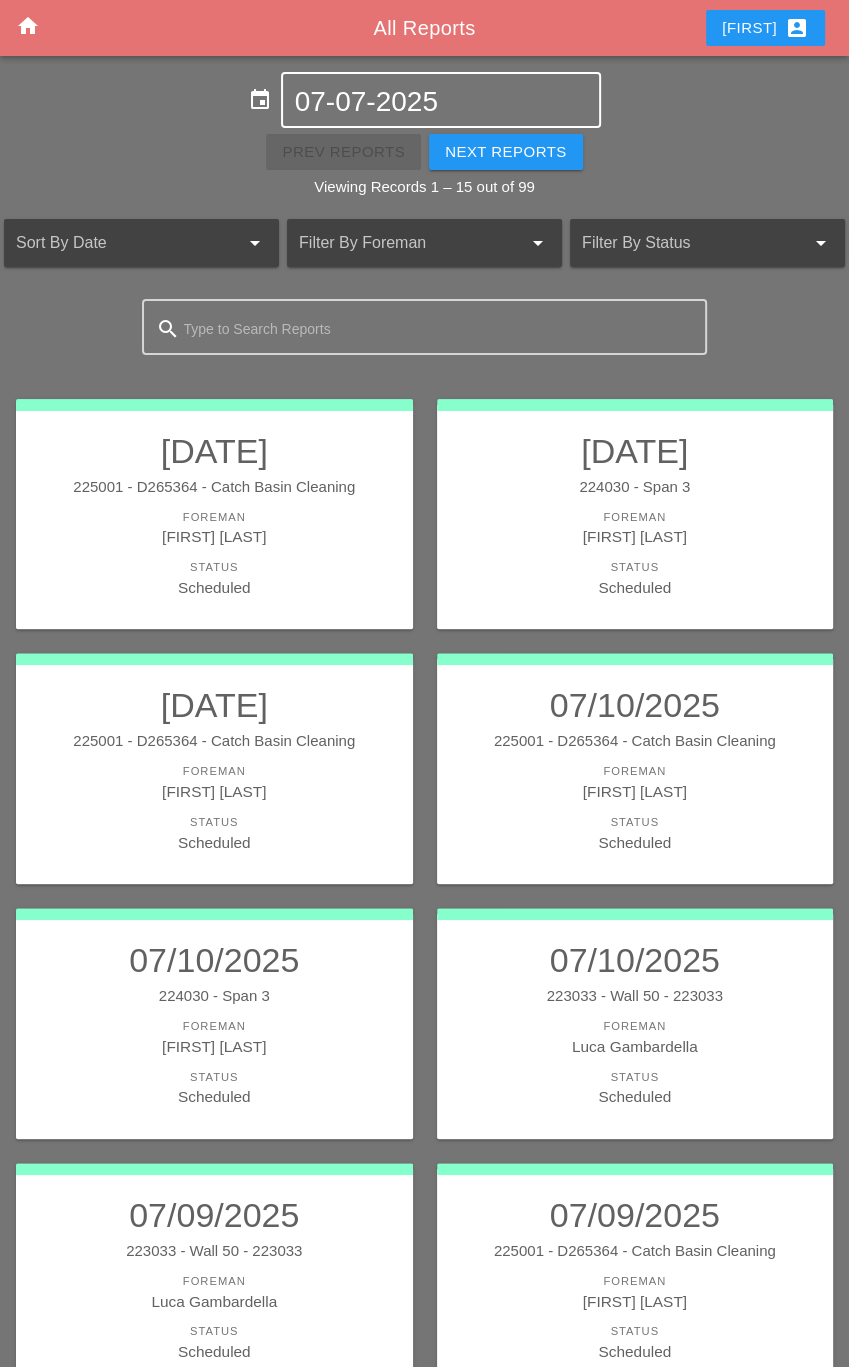 click on "07-07-2025" at bounding box center [441, 102] 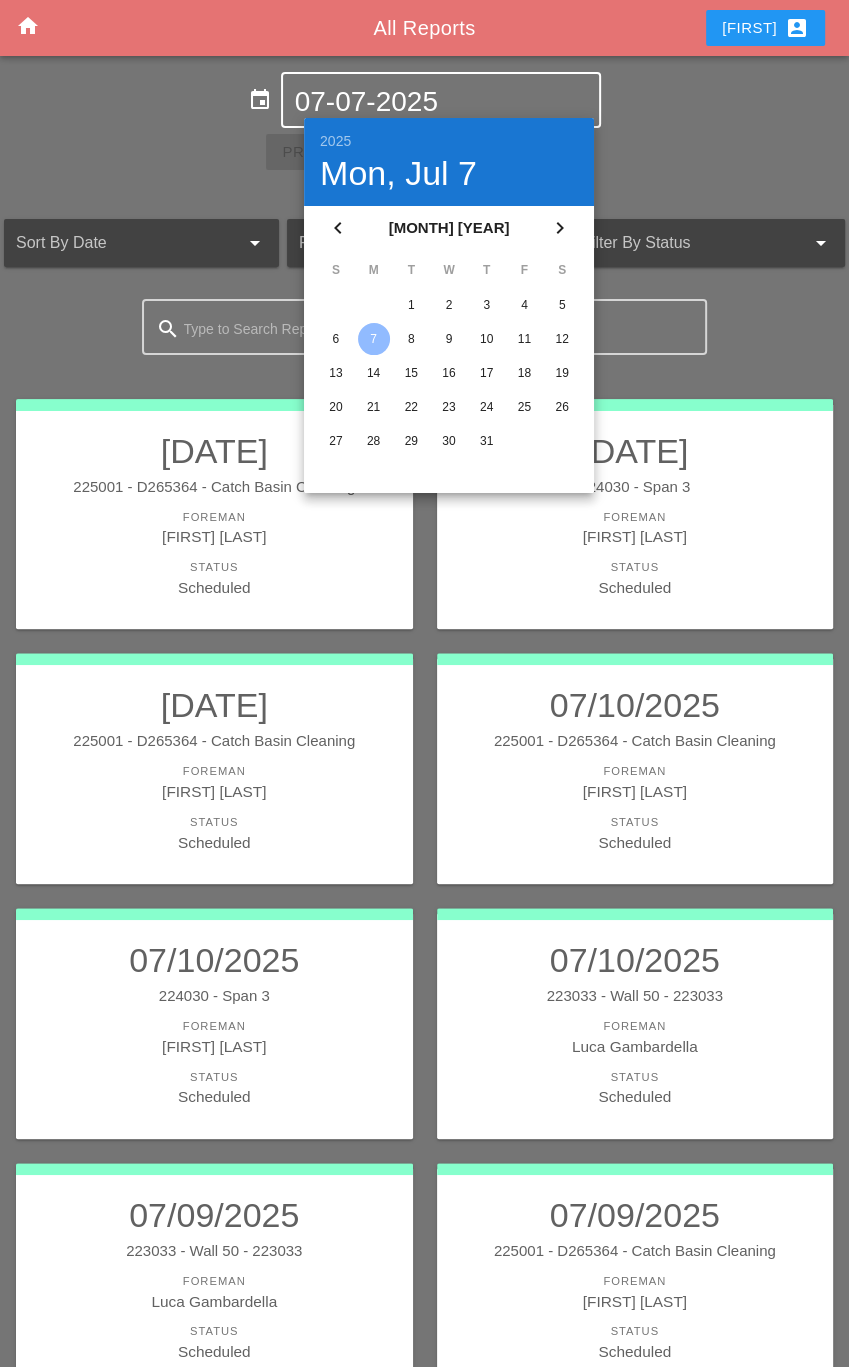 click on "6" at bounding box center [411, 305] 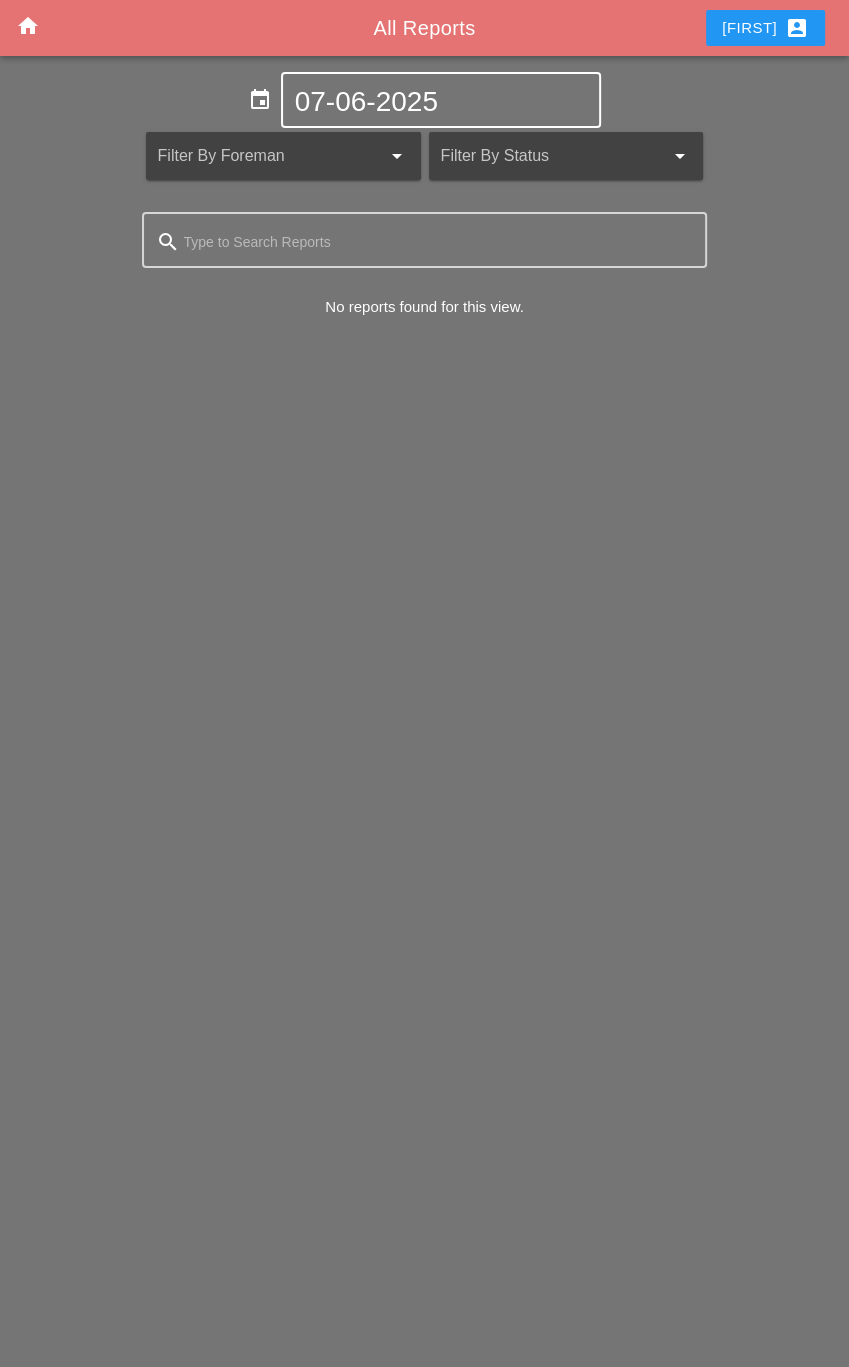 click on "07-06-2025" at bounding box center [441, 102] 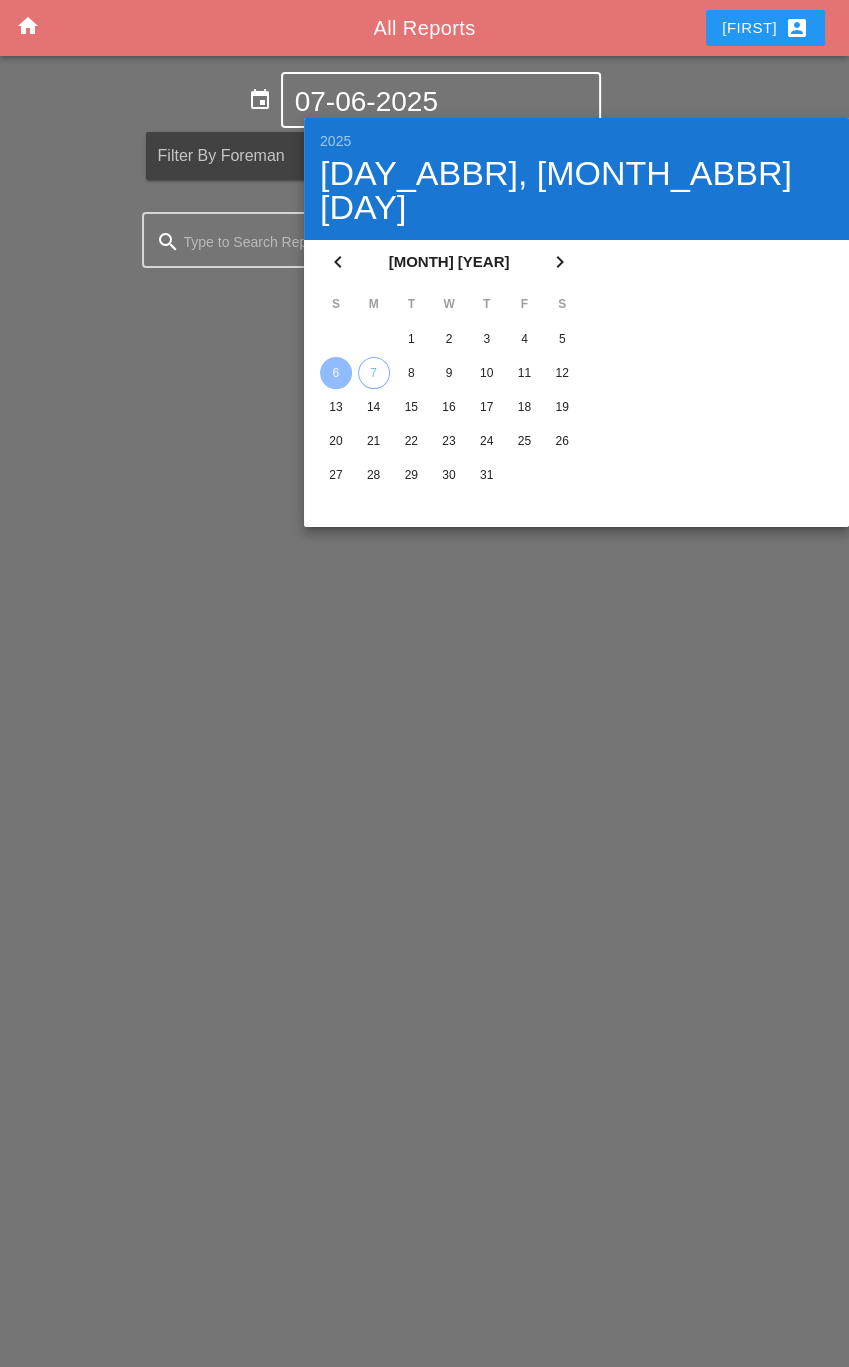 click on "4" at bounding box center (411, 339) 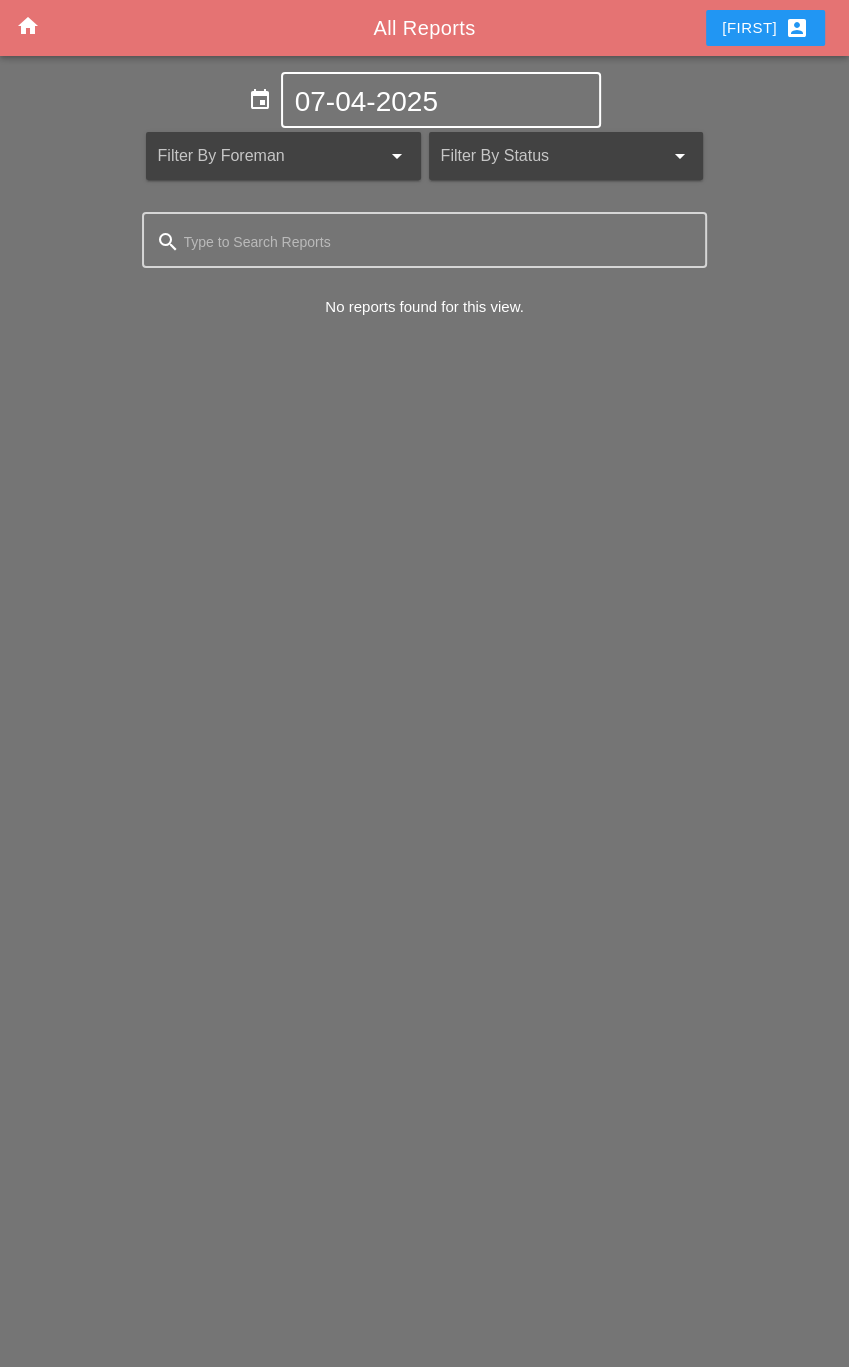 click on "07-04-2025" at bounding box center [441, 100] 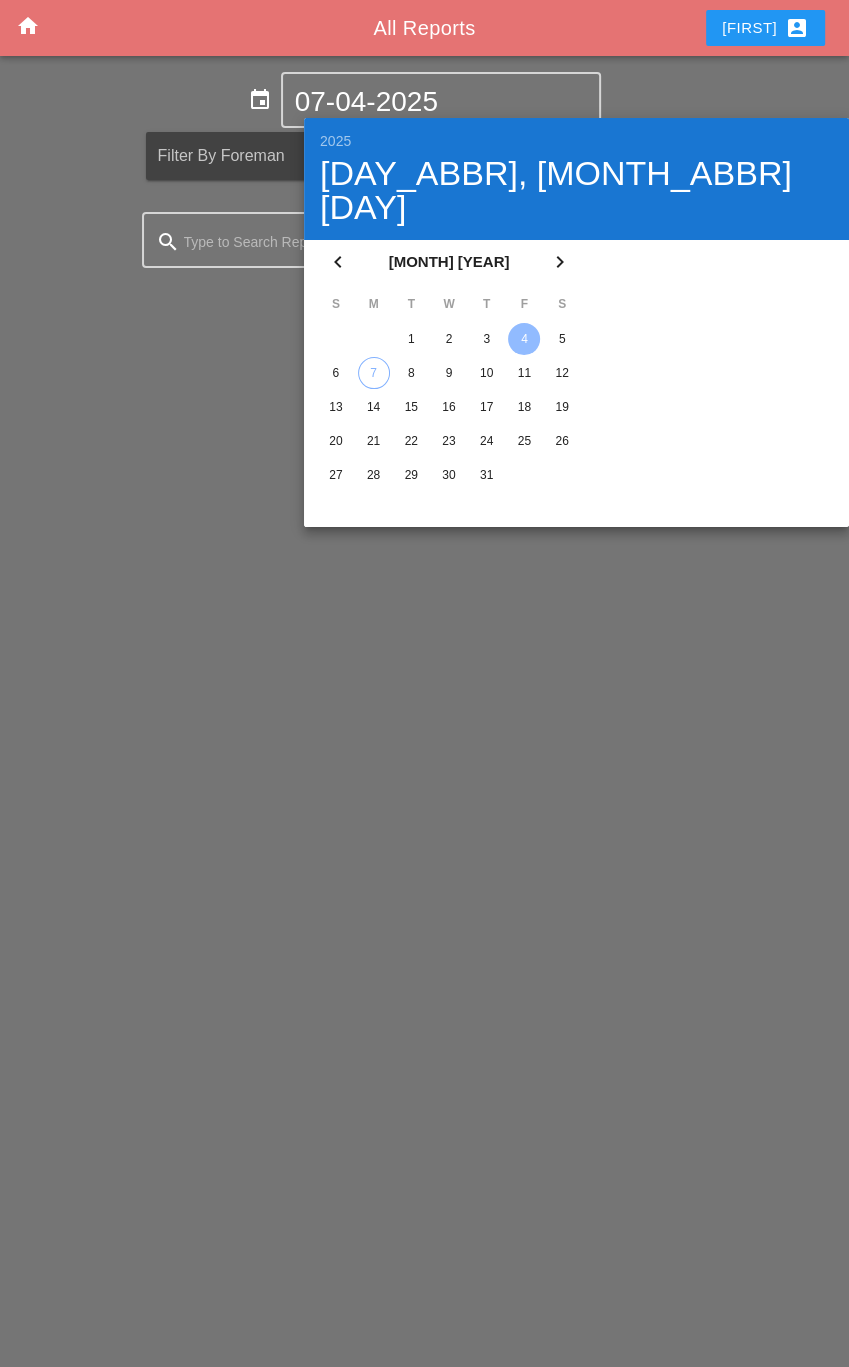 click on "7" at bounding box center [374, 373] 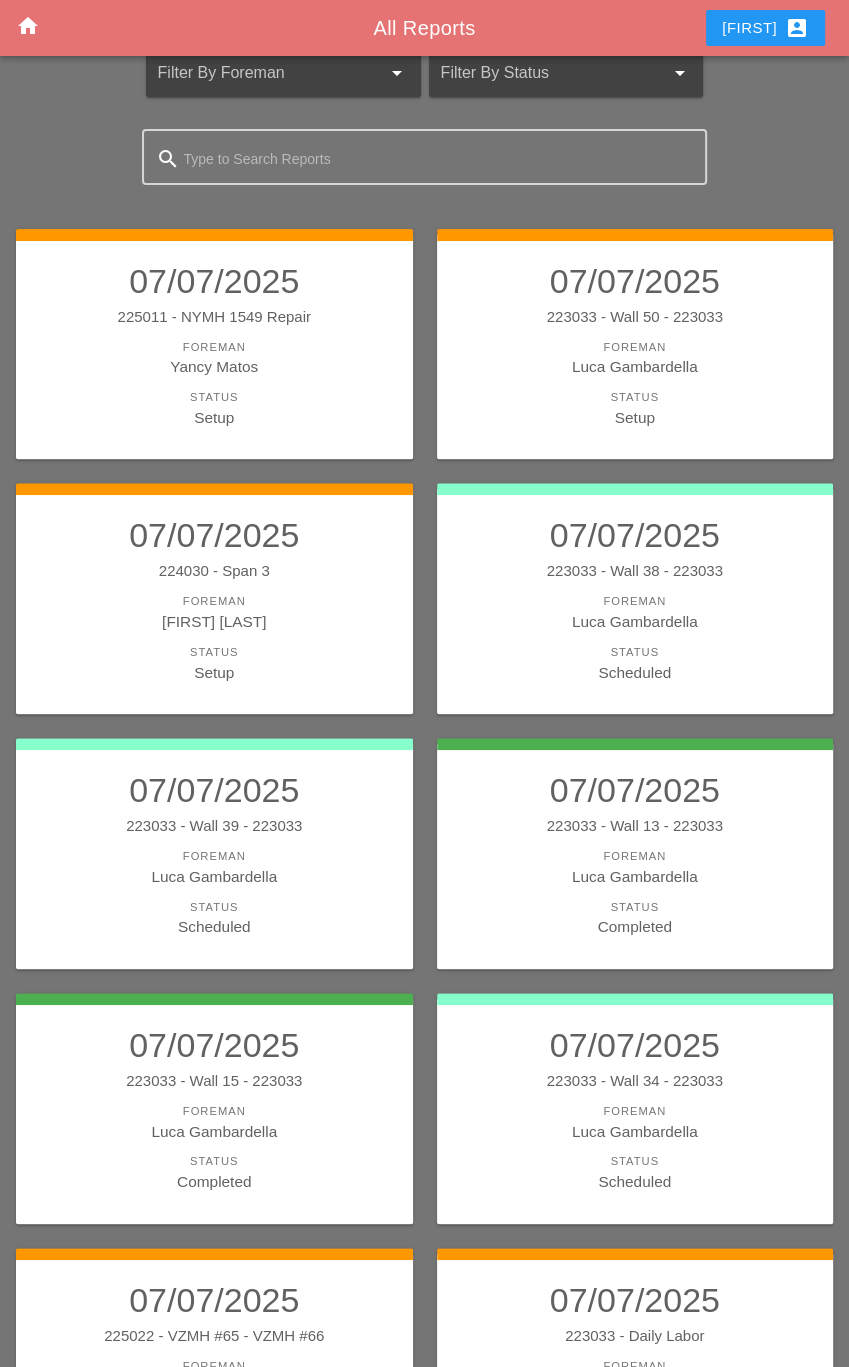 scroll, scrollTop: 200, scrollLeft: 0, axis: vertical 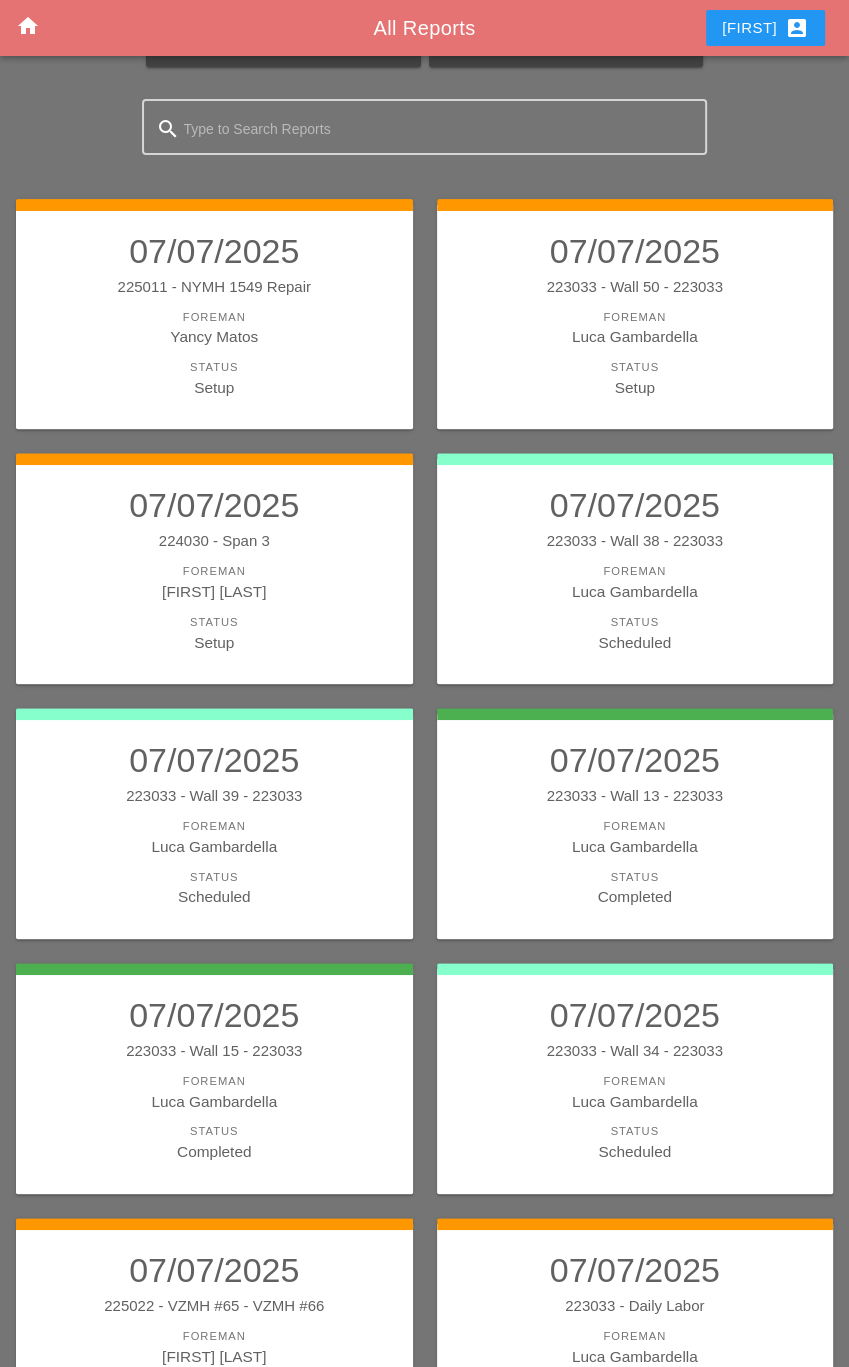 click on "Luca Gambardella" at bounding box center (635, 1101) 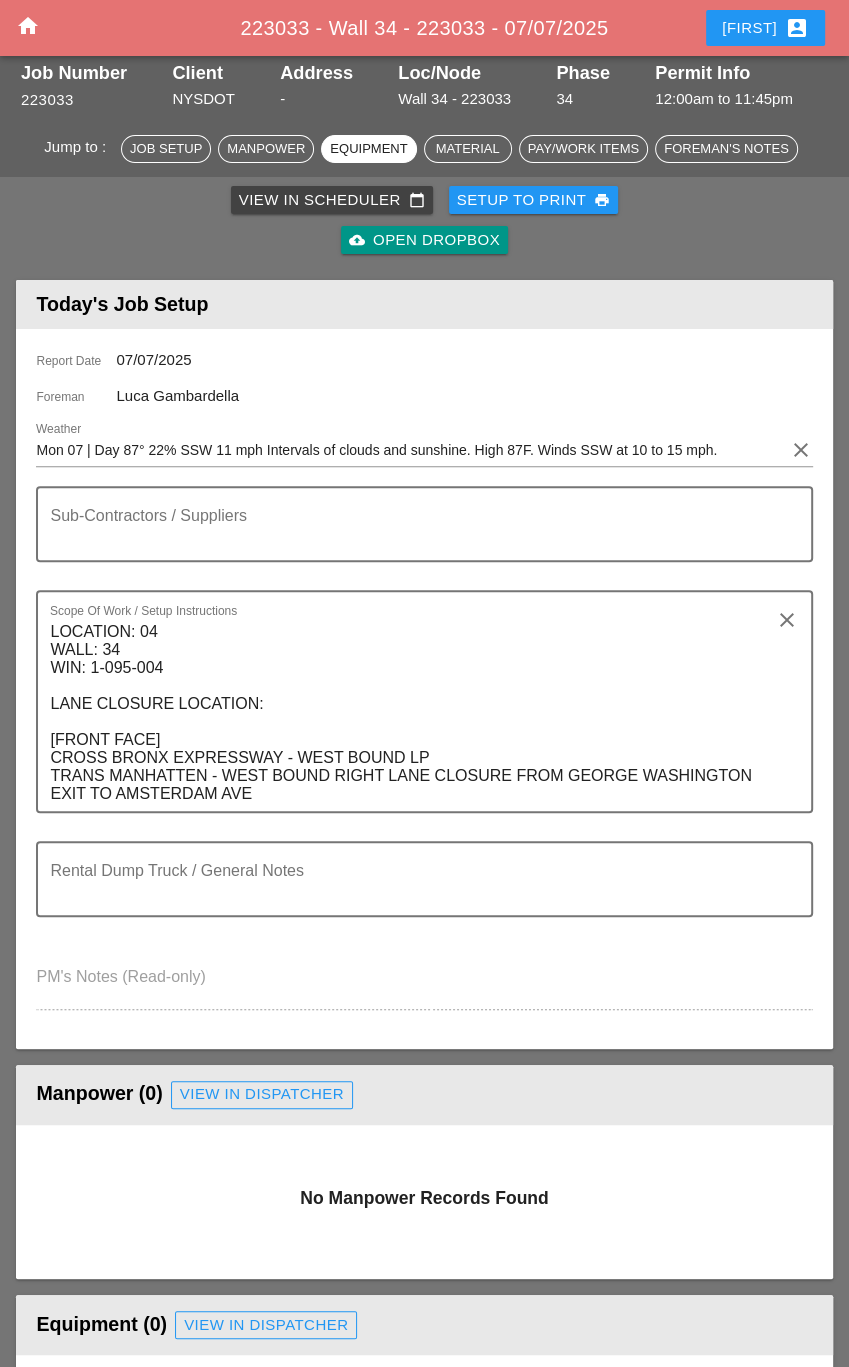 scroll, scrollTop: 100, scrollLeft: 0, axis: vertical 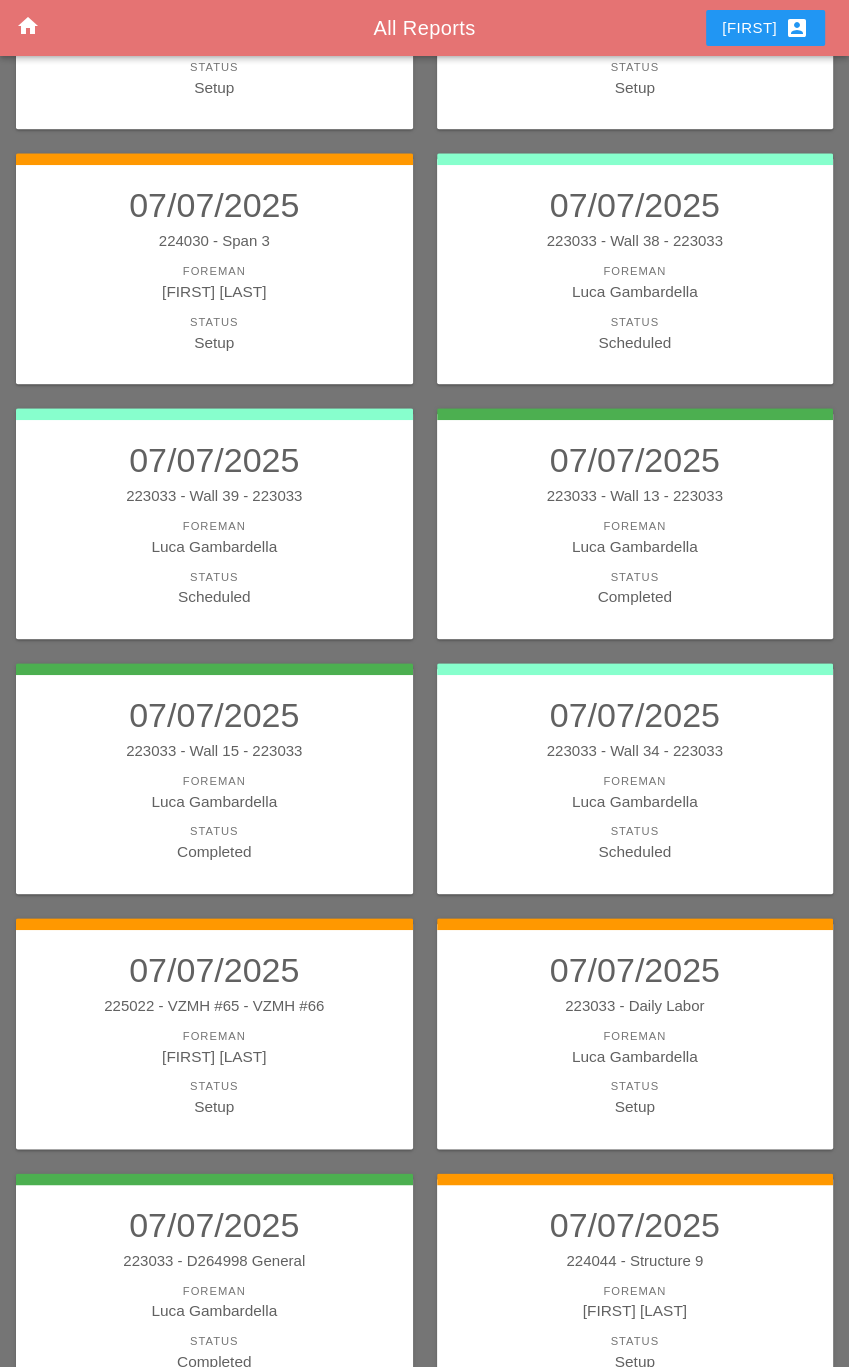 click on "Luca Gambardella" at bounding box center (214, 801) 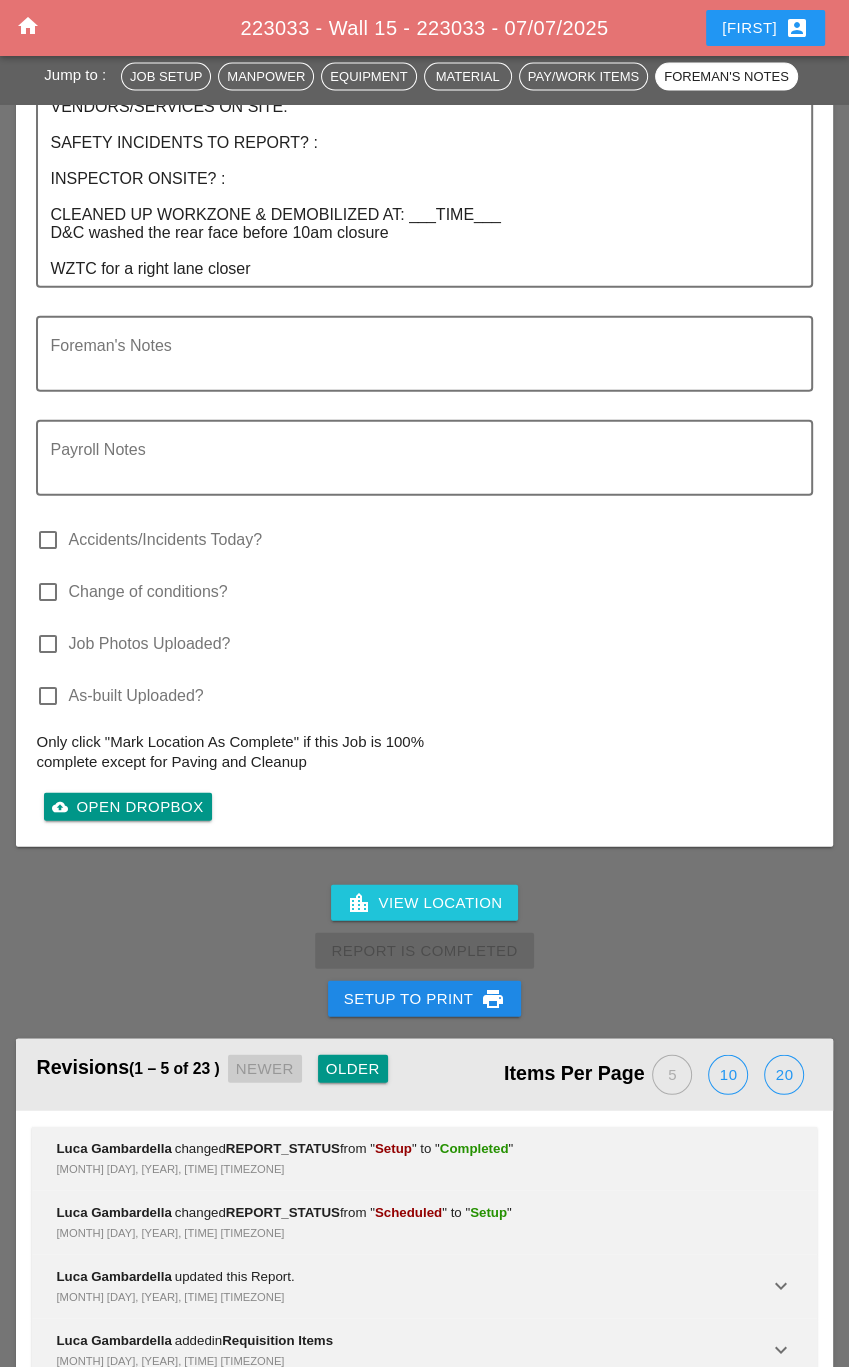 scroll, scrollTop: 2508, scrollLeft: 0, axis: vertical 